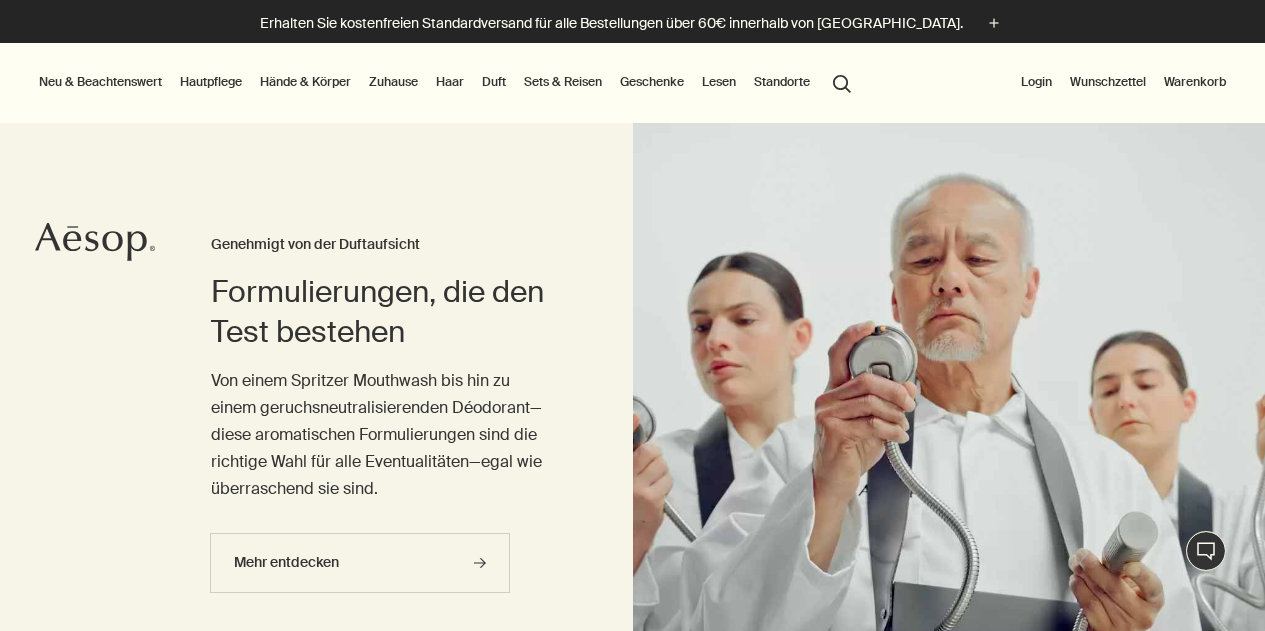 scroll, scrollTop: 0, scrollLeft: 0, axis: both 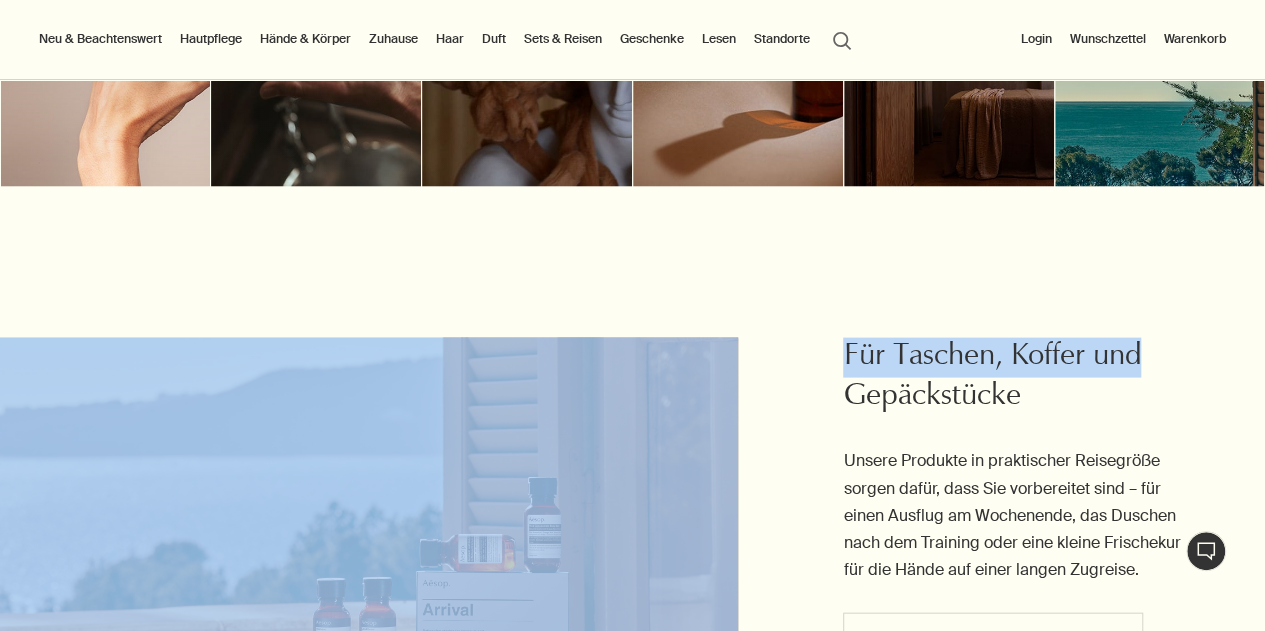 drag, startPoint x: 1186, startPoint y: 188, endPoint x: 1182, endPoint y: 147, distance: 41.19466 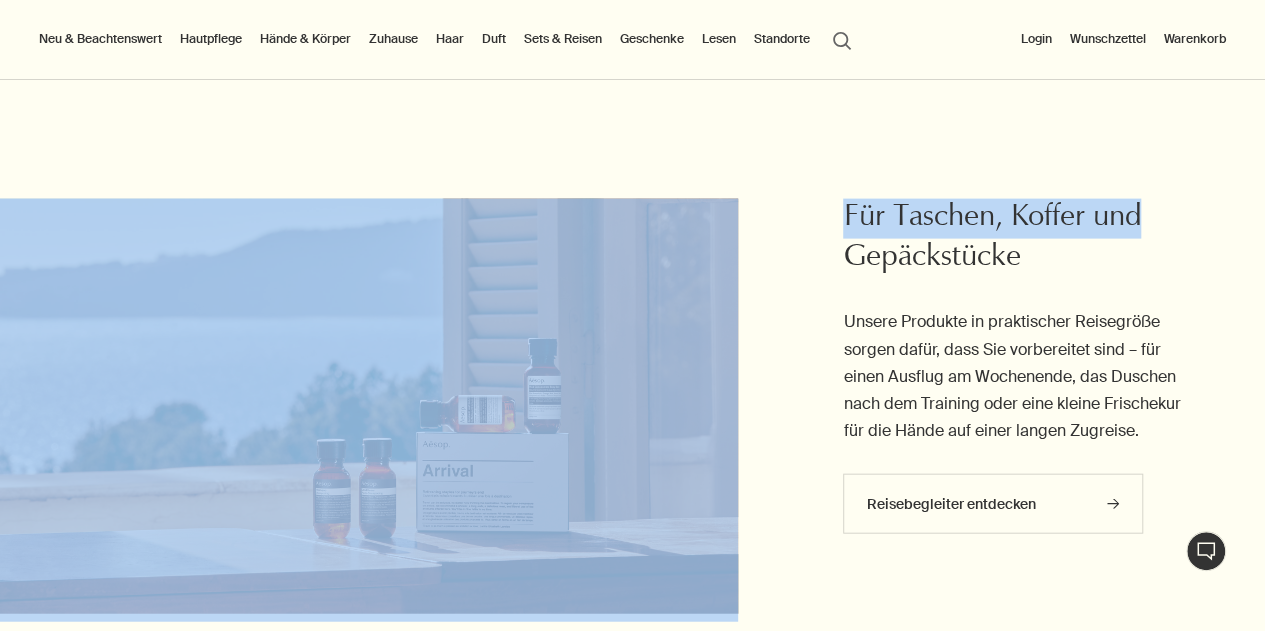 scroll, scrollTop: 2033, scrollLeft: 0, axis: vertical 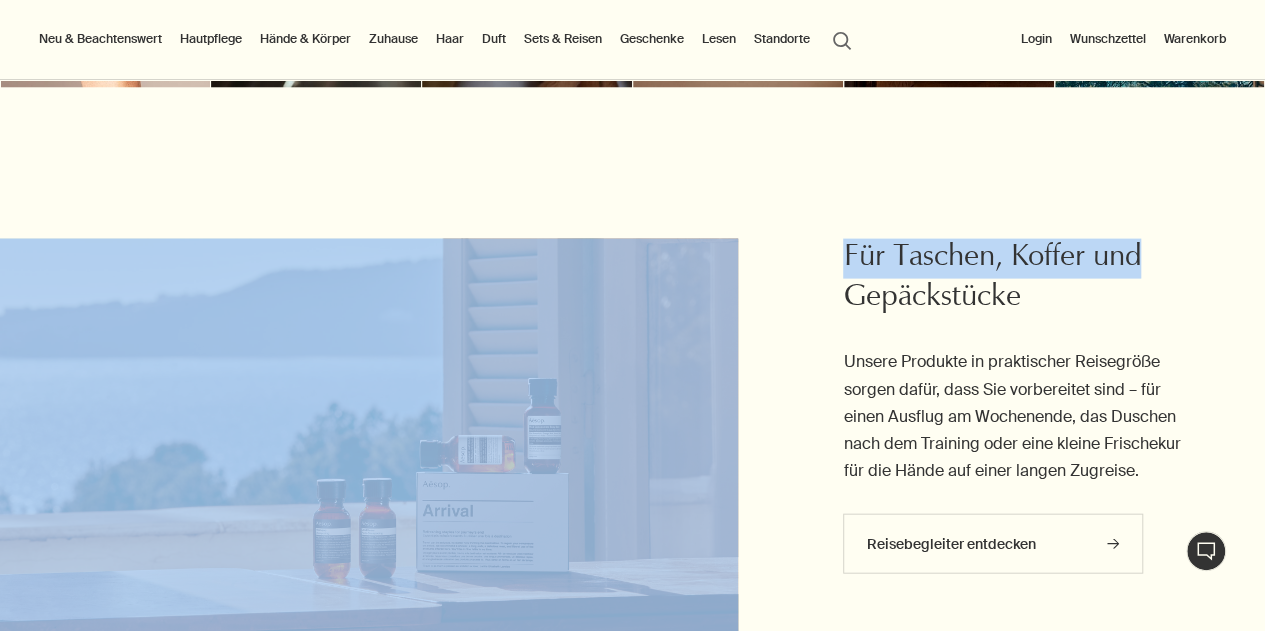 click on "Für Taschen, Koffer und Gepäckstücke Unsere Produkte in praktischer Reisegröße sorgen dafür, dass Sie vorbereitet sind – für einen Ausflug am Wochenende, das Duschen nach dem Training oder eine kleine Frischekur für die Hände auf einer langen Zugreise. Reisebegleiter entdecken   rightArrow" at bounding box center [632, 375] 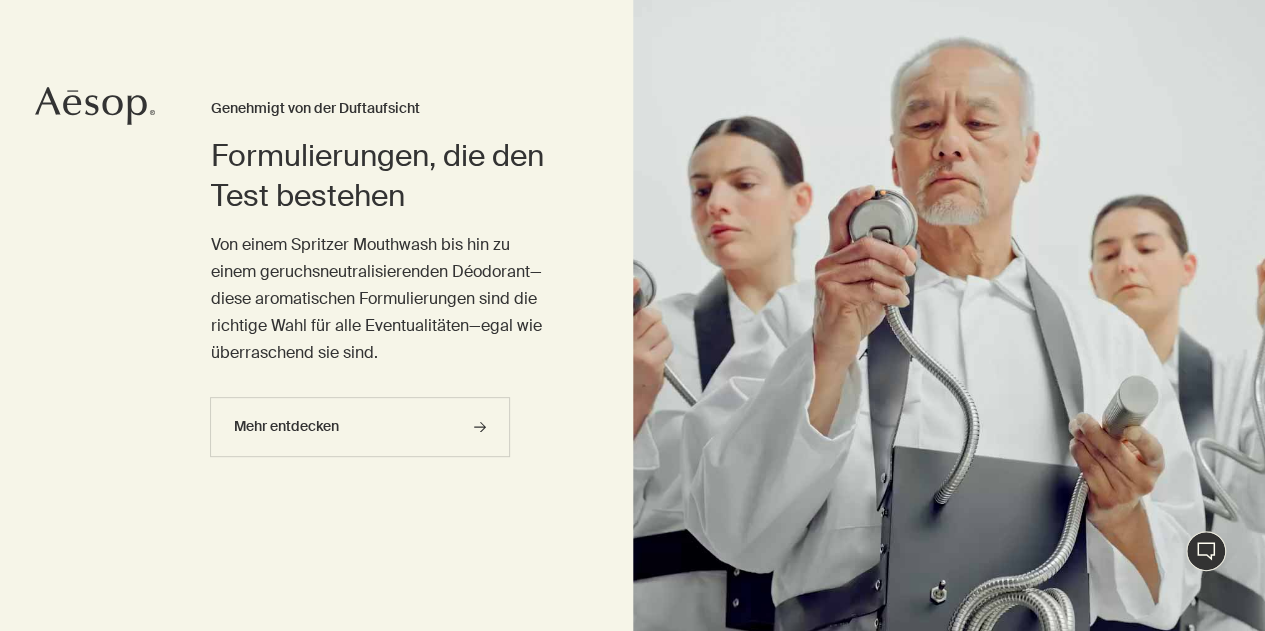 scroll, scrollTop: 0, scrollLeft: 0, axis: both 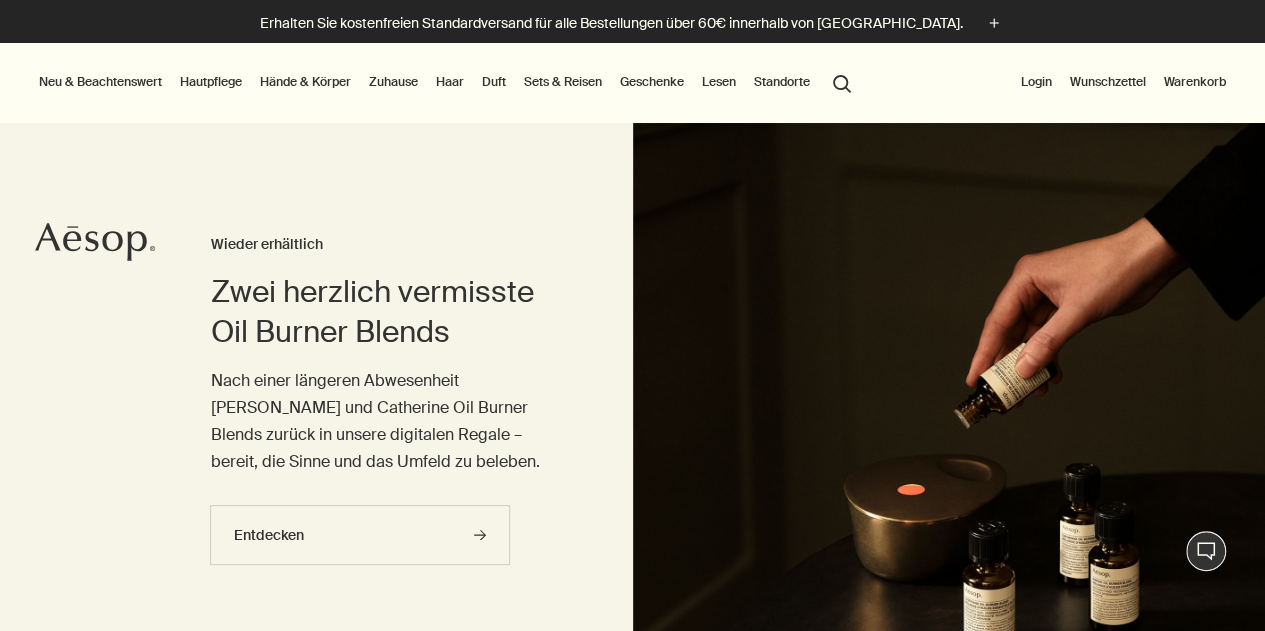 click on "Hände & Körper" at bounding box center [305, 82] 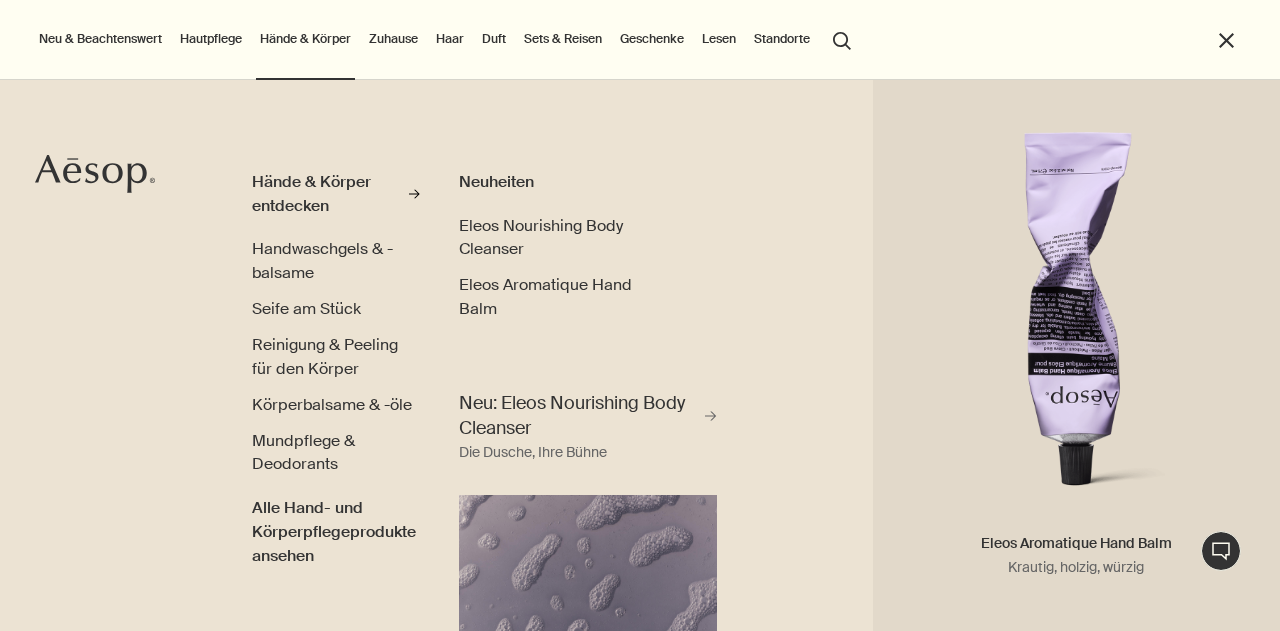 scroll, scrollTop: 6, scrollLeft: 0, axis: vertical 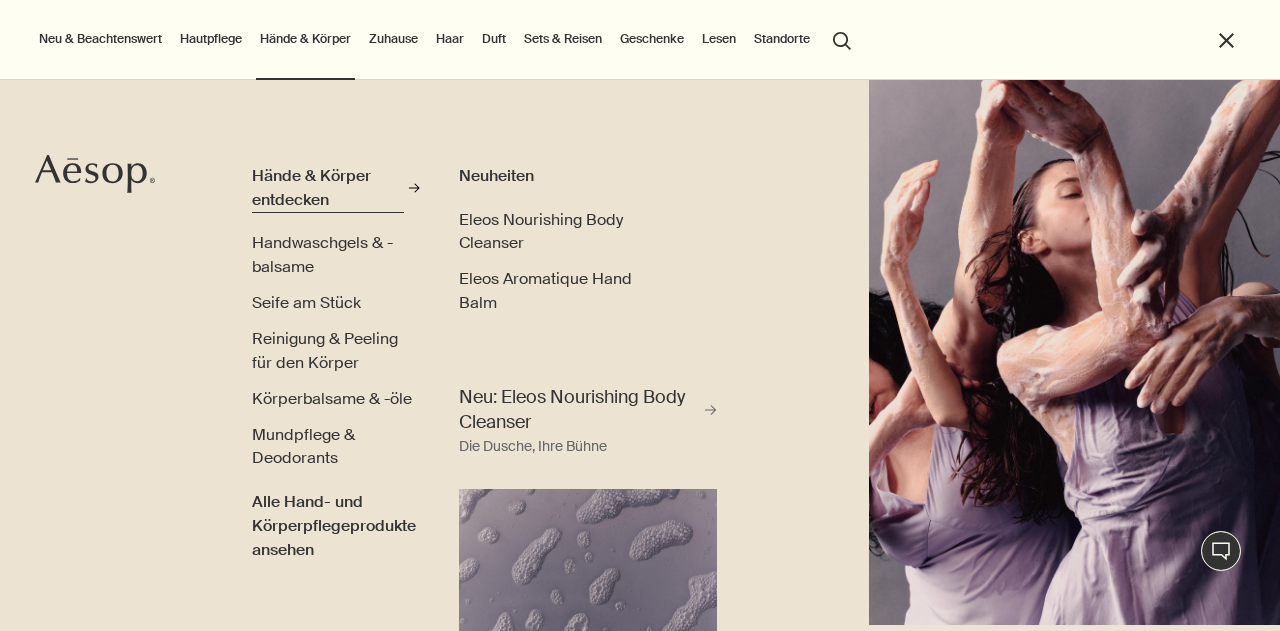 click on "Hände & Körper entdecken" at bounding box center [328, 187] 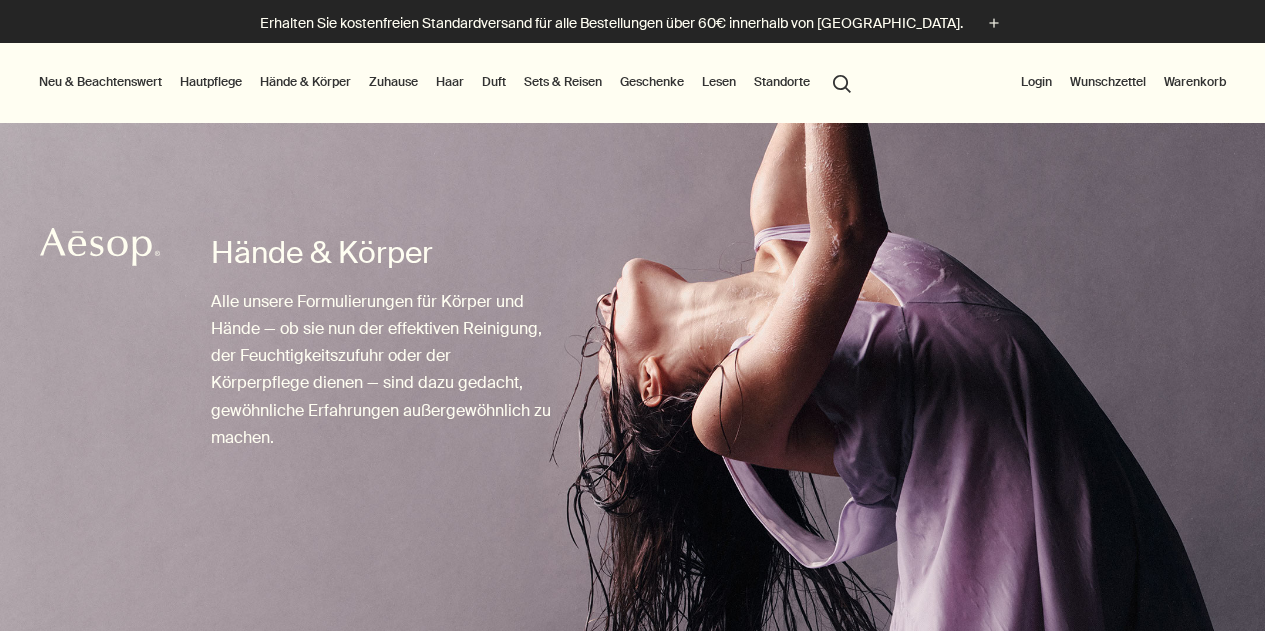 scroll, scrollTop: 800, scrollLeft: 0, axis: vertical 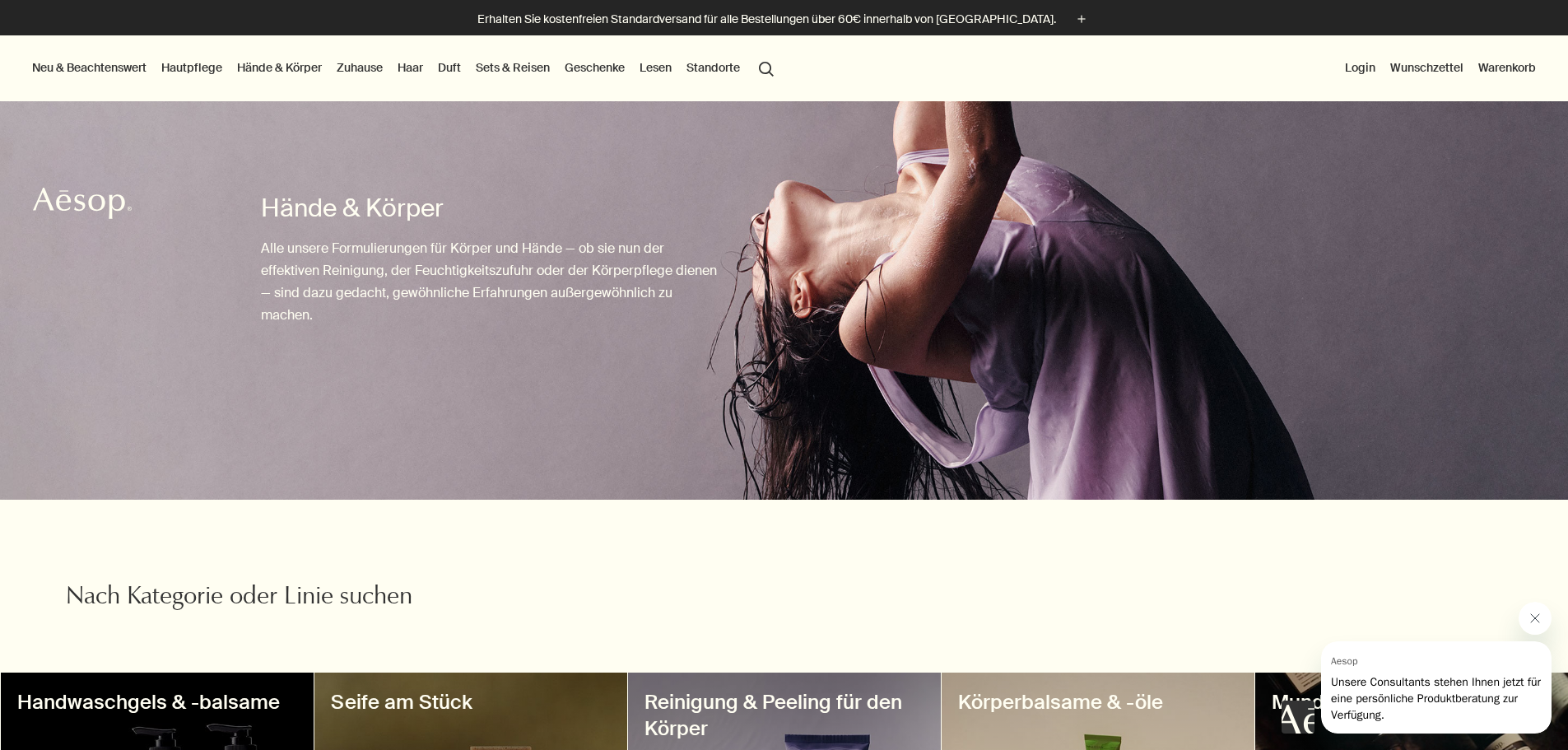 click 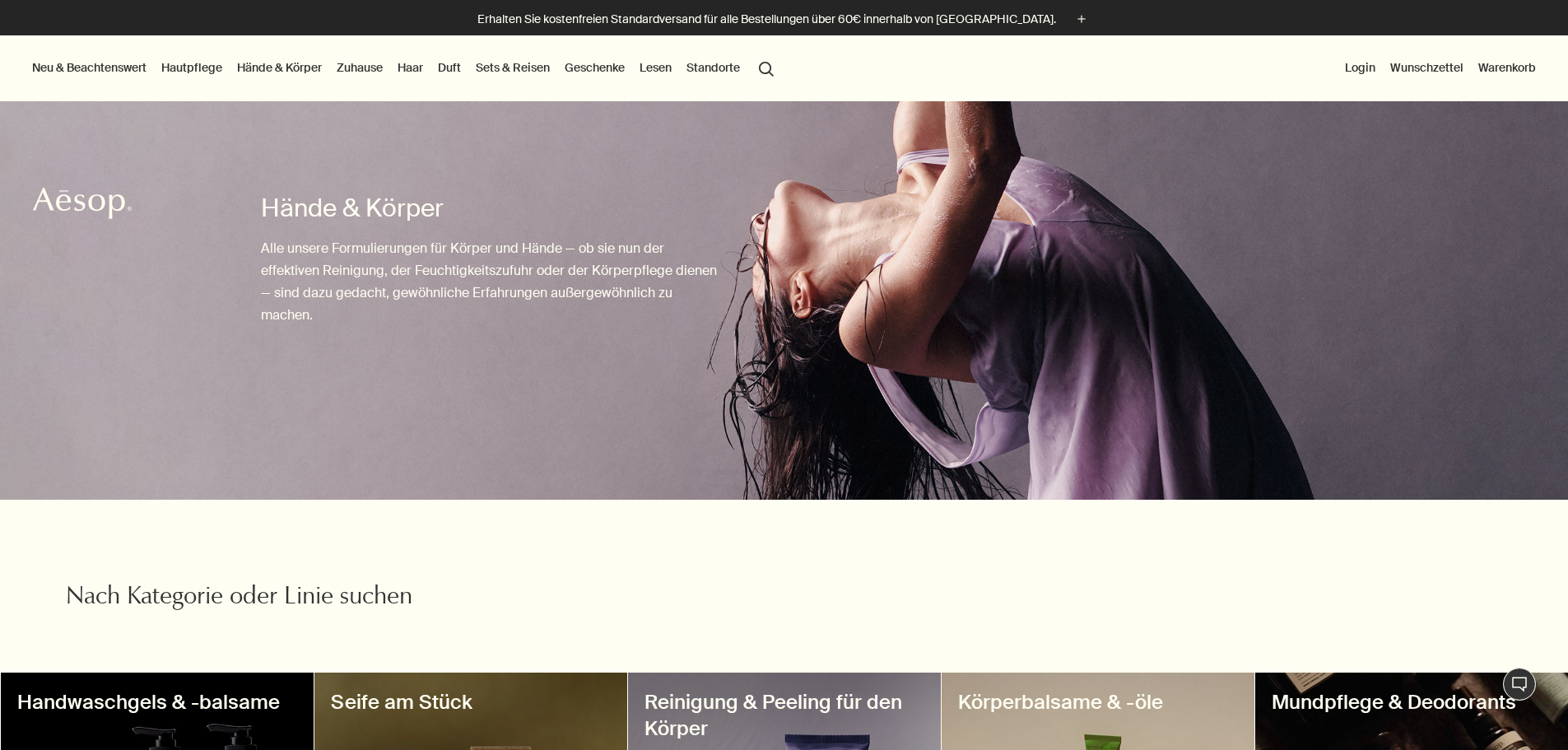 scroll, scrollTop: 329, scrollLeft: 0, axis: vertical 